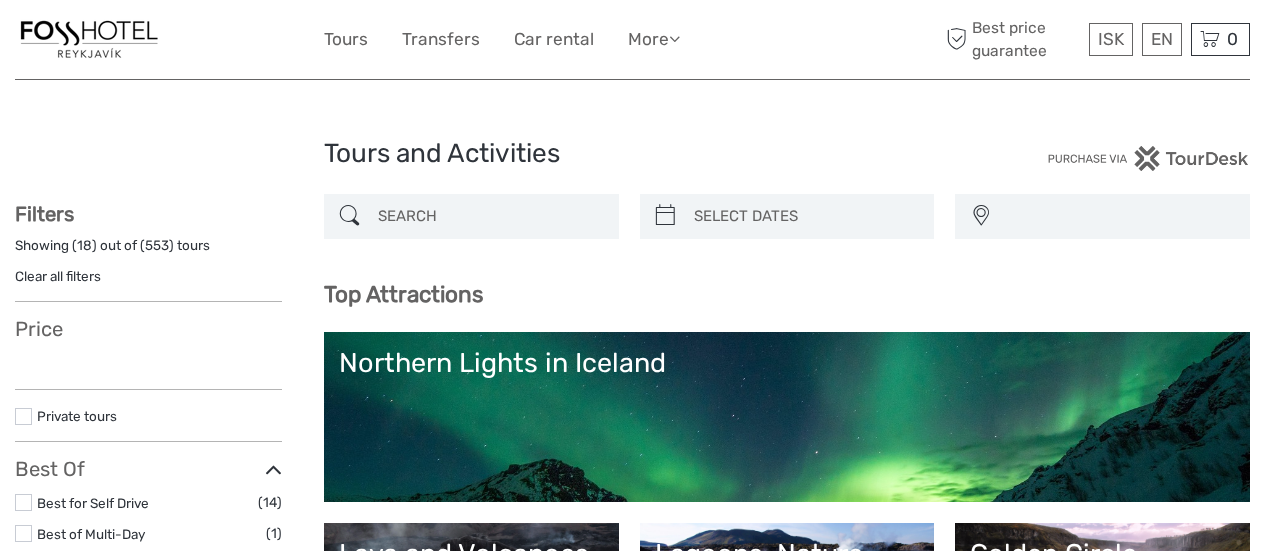 select 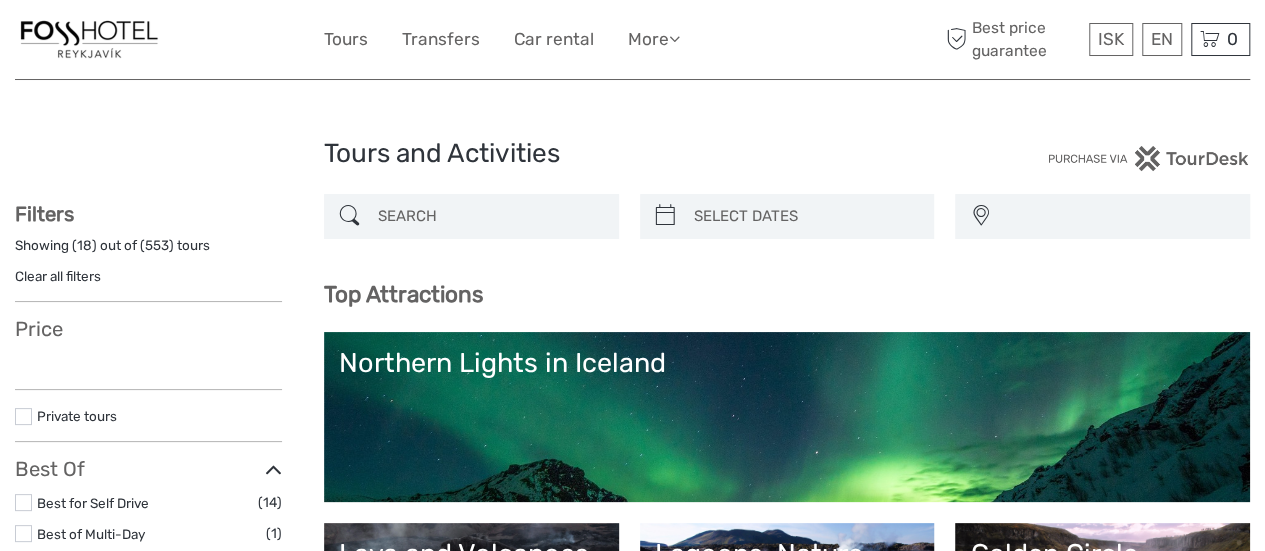scroll, scrollTop: 0, scrollLeft: 0, axis: both 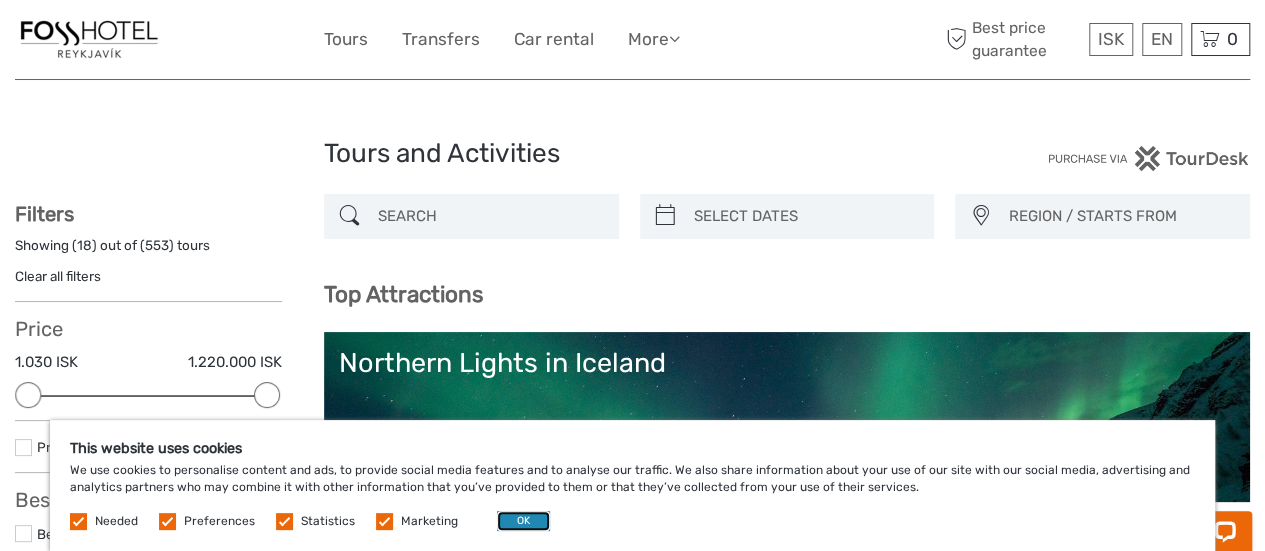 click on "OK" at bounding box center (523, 521) 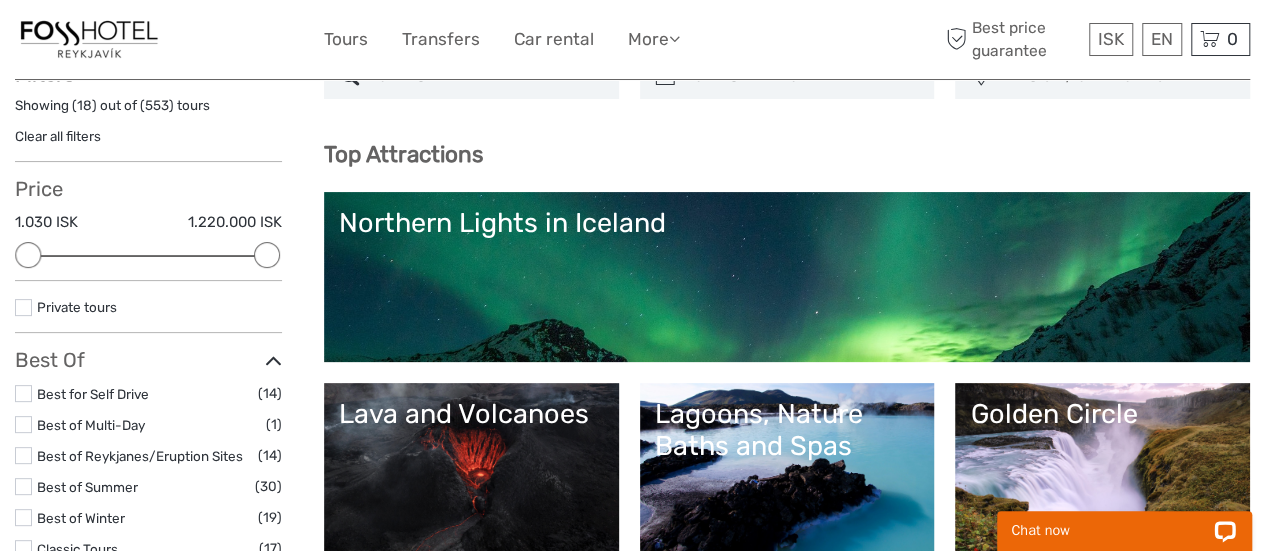 scroll, scrollTop: 156, scrollLeft: 0, axis: vertical 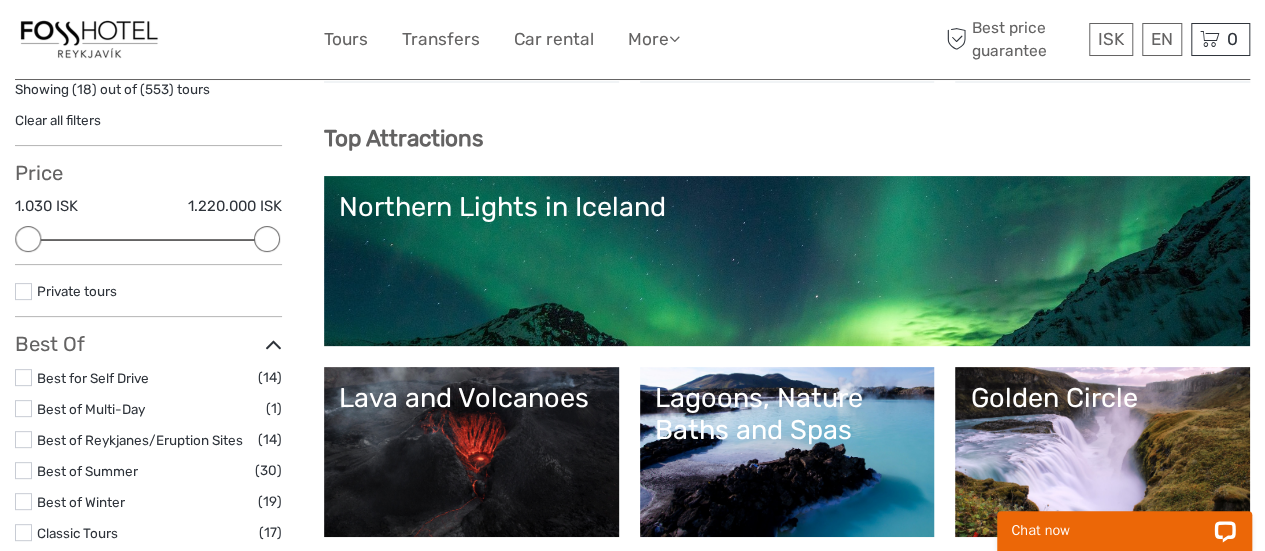 click on "Northern Lights in Iceland" at bounding box center (787, 207) 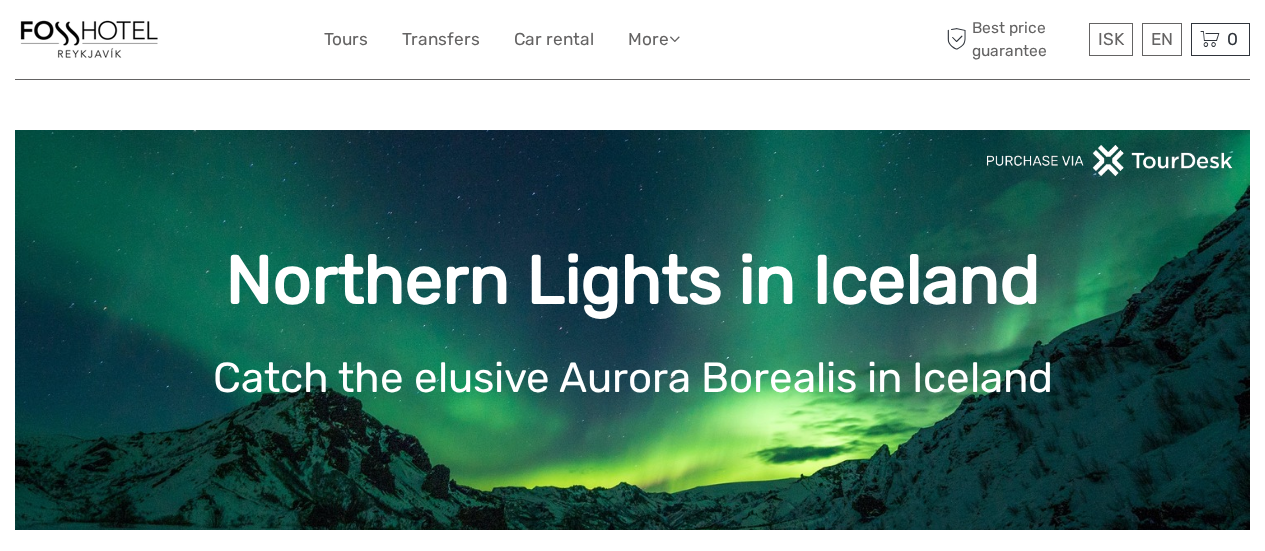 scroll, scrollTop: 0, scrollLeft: 0, axis: both 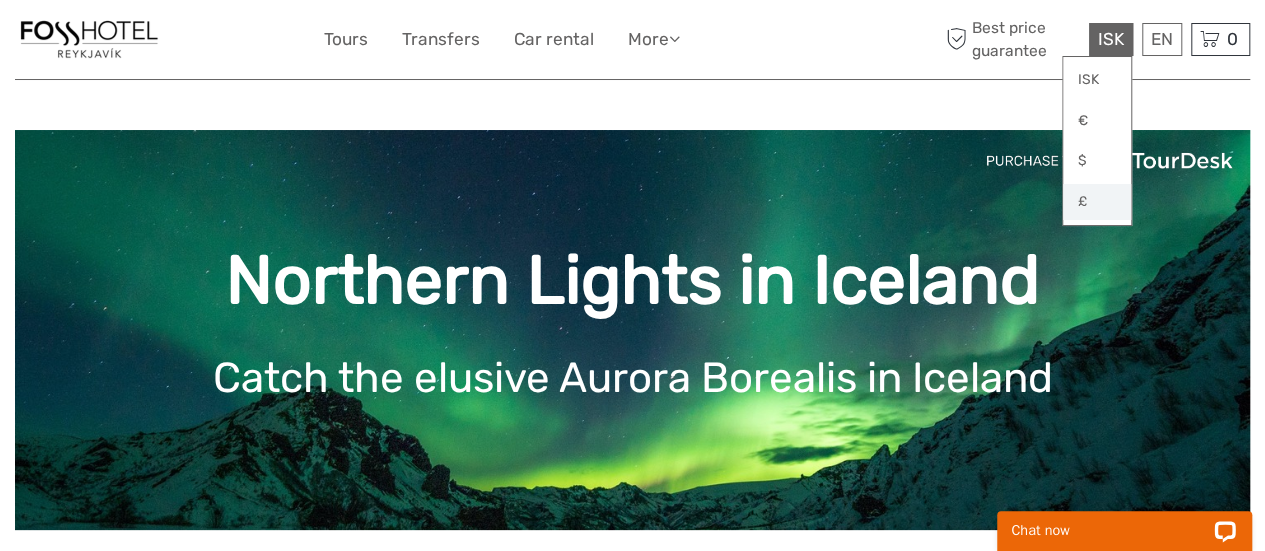 click on "£" at bounding box center (1097, 202) 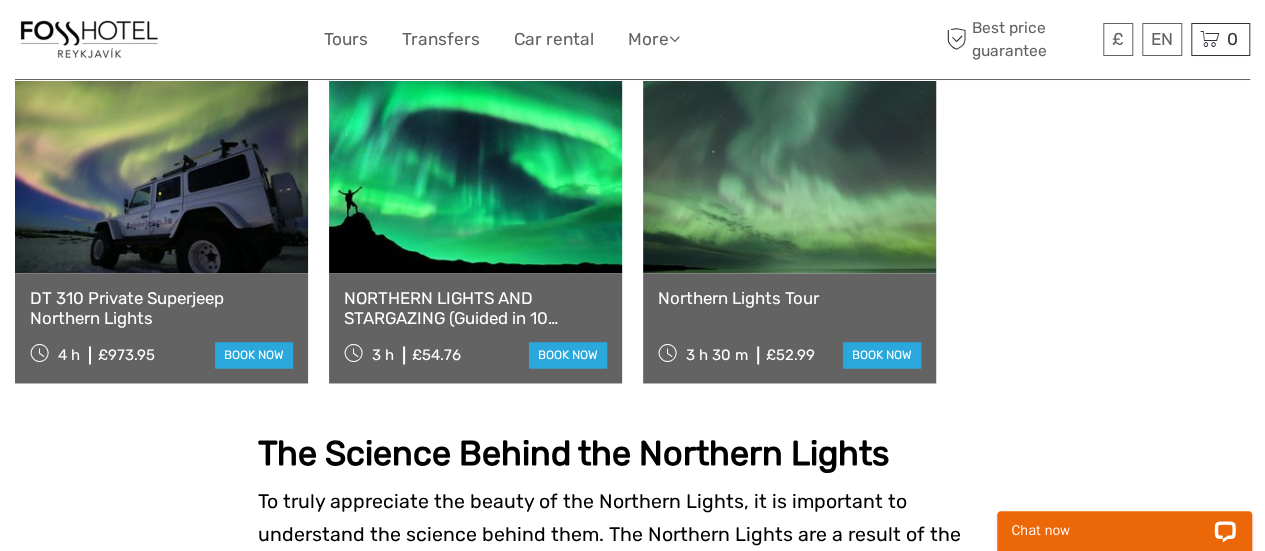 scroll, scrollTop: 1442, scrollLeft: 0, axis: vertical 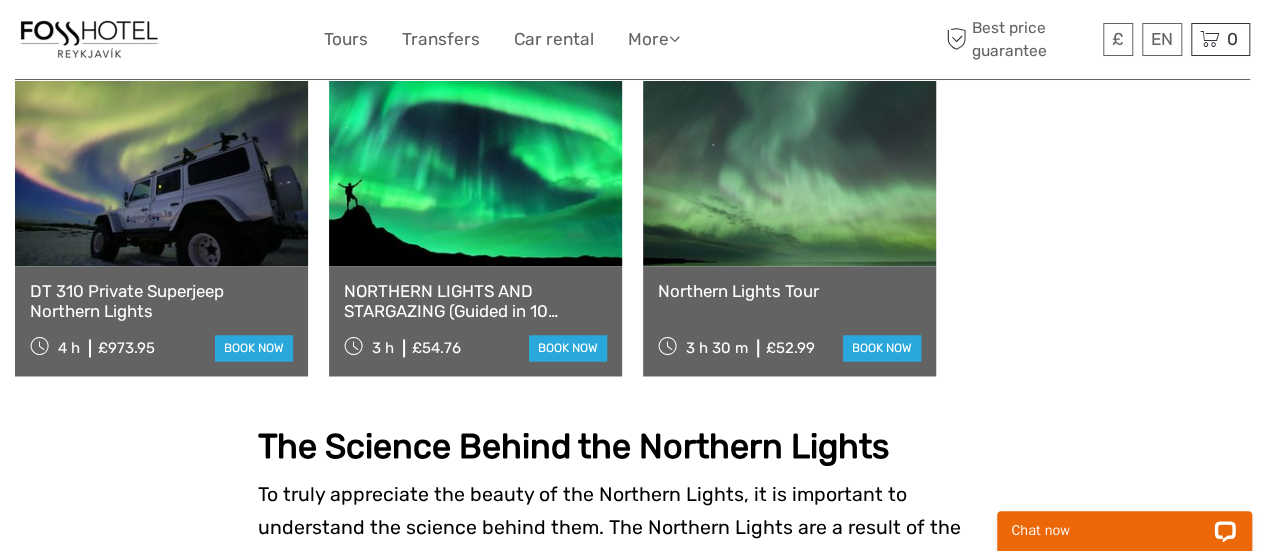 click on "NORTHERN LIGHTS AND STARGAZING (Guided in 10 languages)" at bounding box center [475, 301] 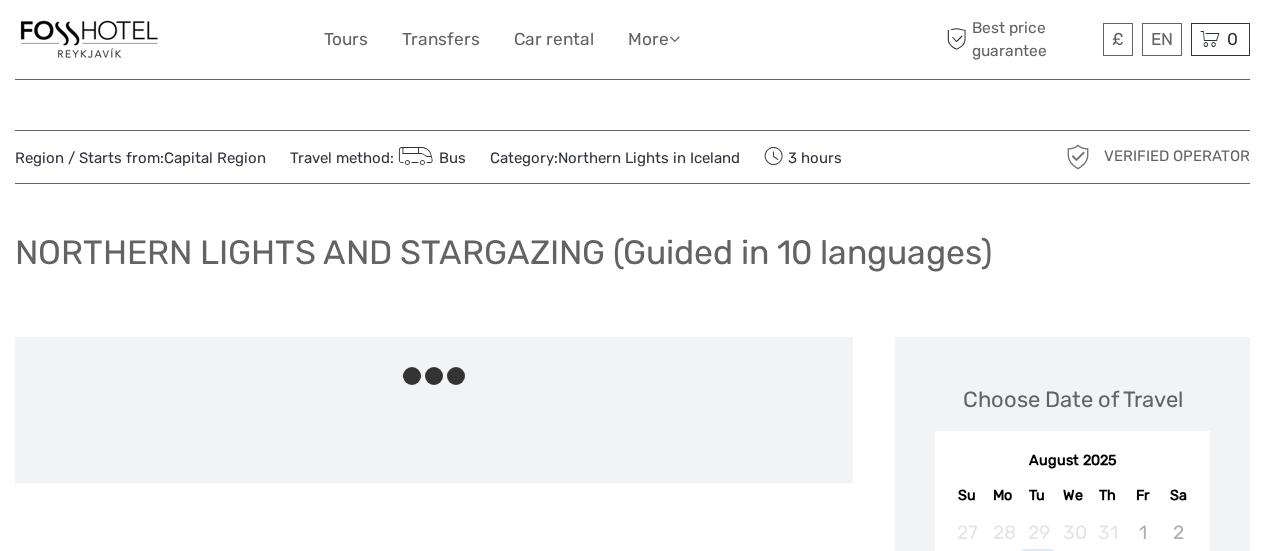 scroll, scrollTop: 0, scrollLeft: 0, axis: both 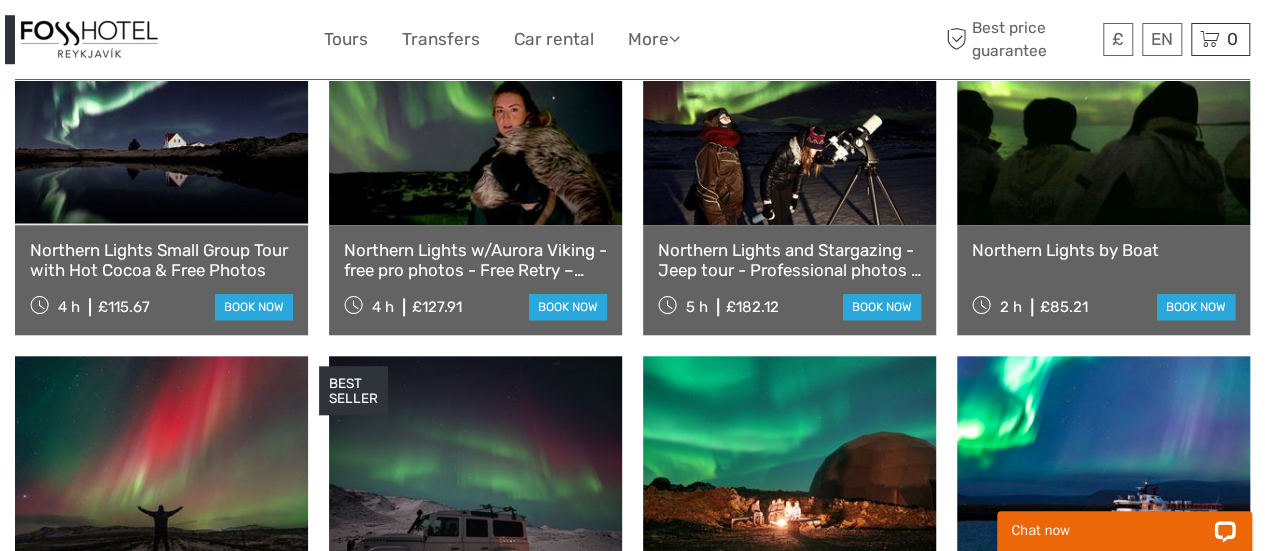 click on "Northern Lights Small Group Tour with Hot Cocoa & Free Photos" at bounding box center [161, 260] 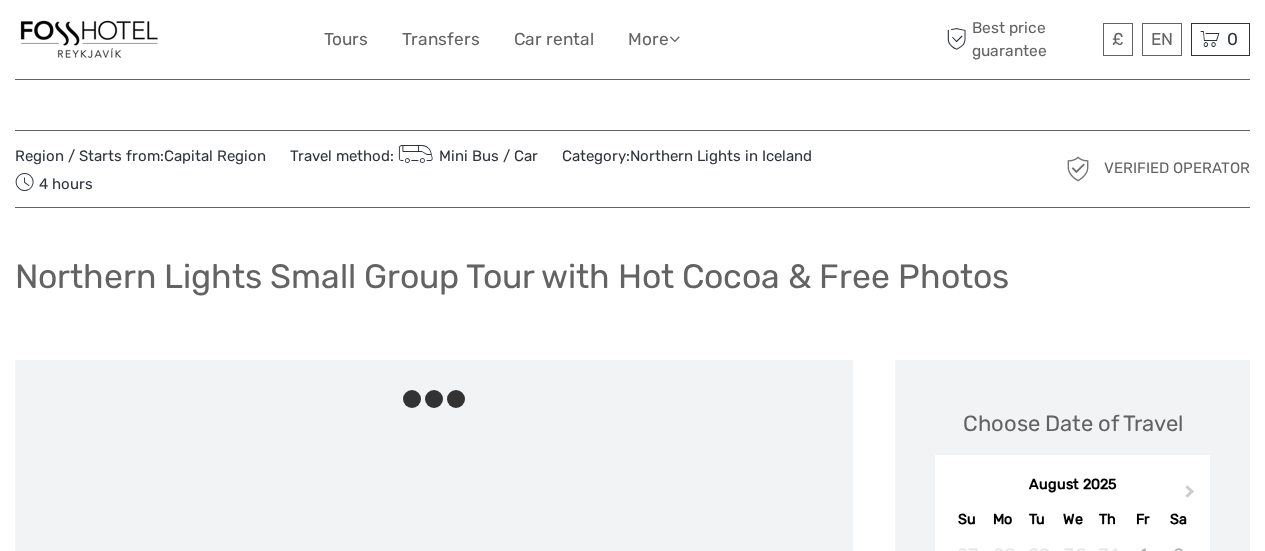 scroll, scrollTop: 0, scrollLeft: 0, axis: both 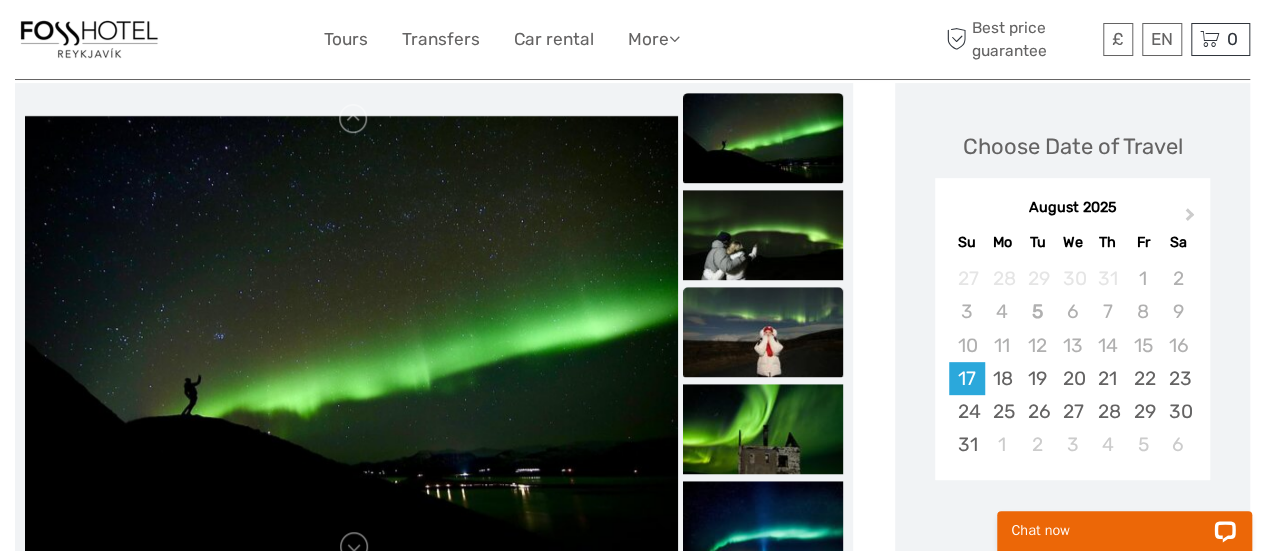 click at bounding box center [763, 332] 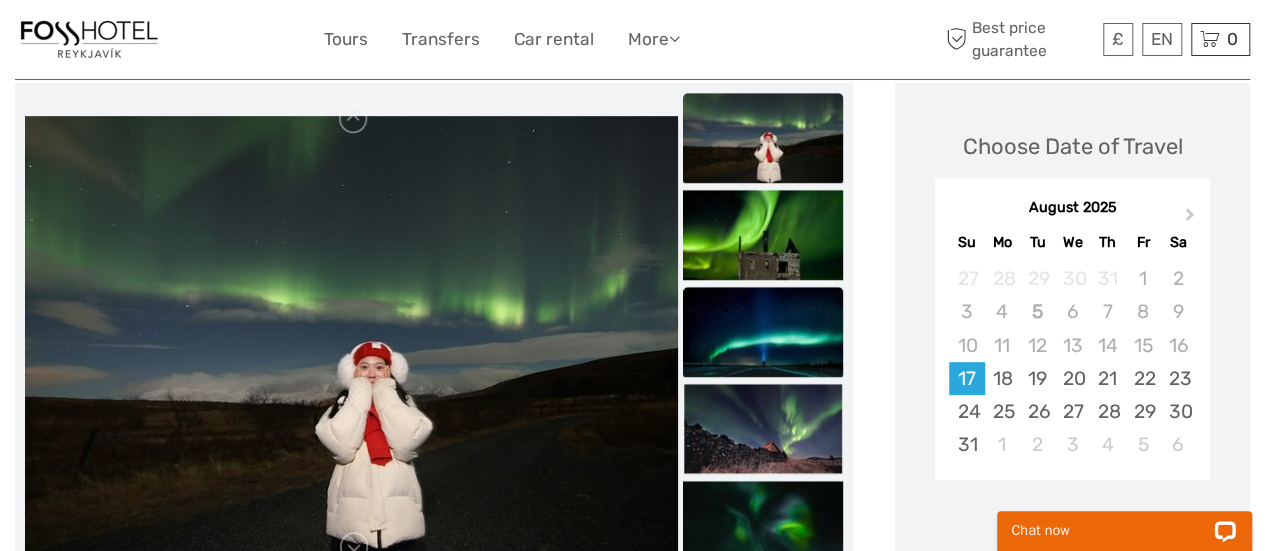 click at bounding box center (763, 332) 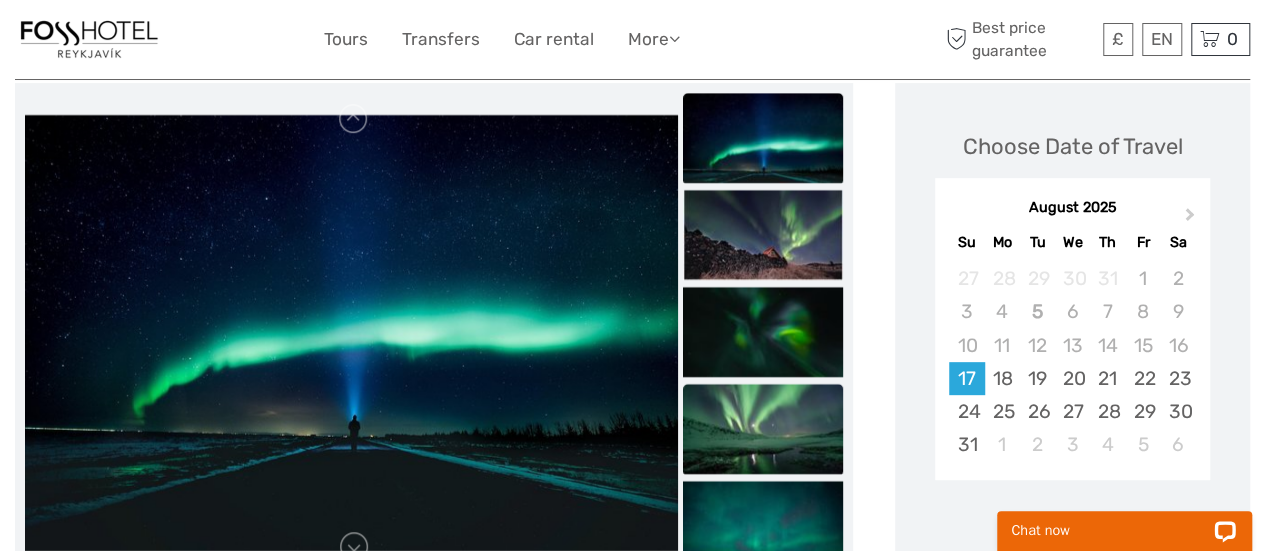 click at bounding box center [763, 429] 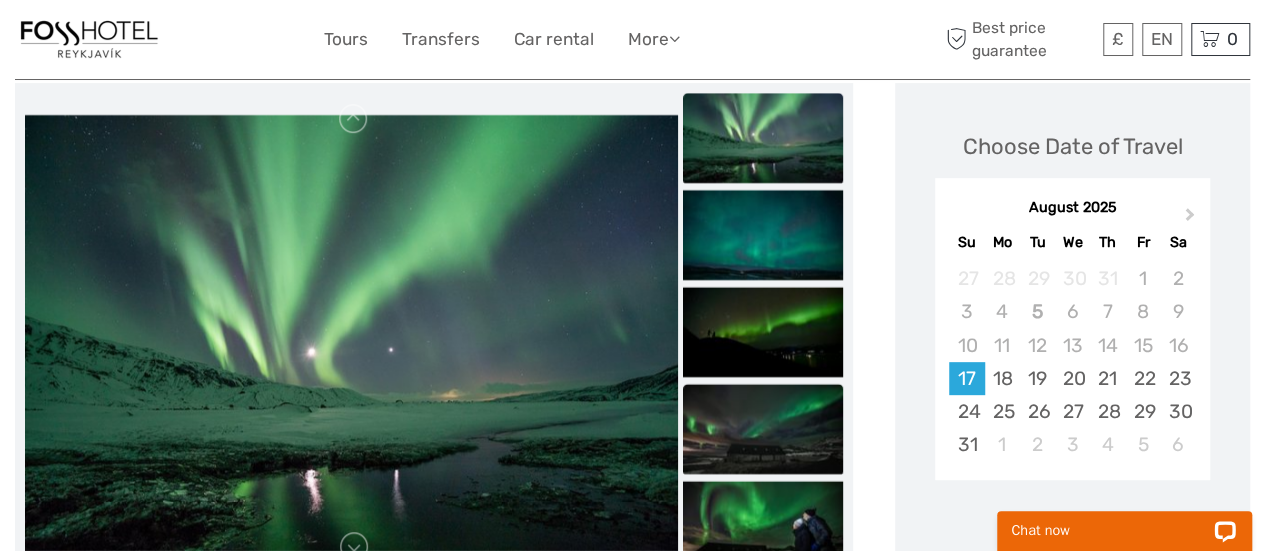 click at bounding box center (763, 429) 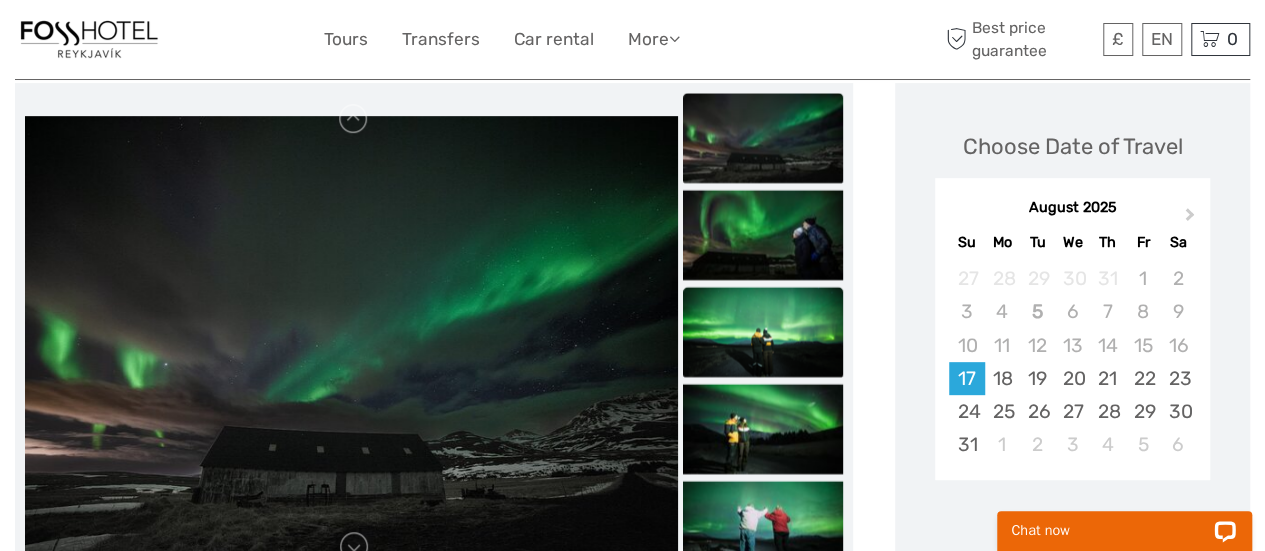 click at bounding box center (763, 332) 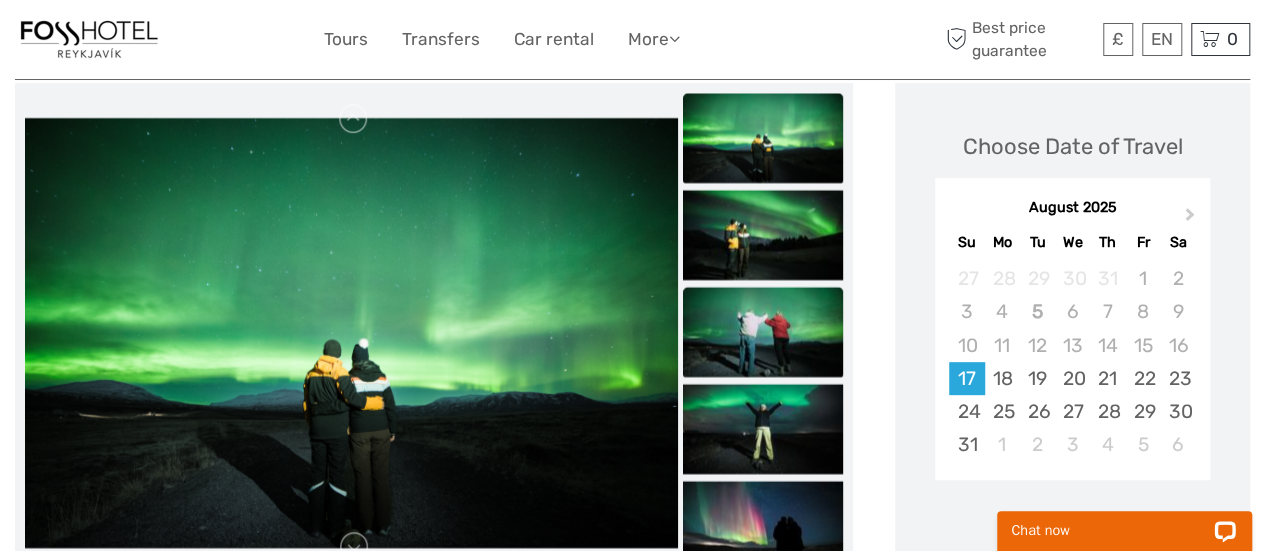 click at bounding box center (763, 332) 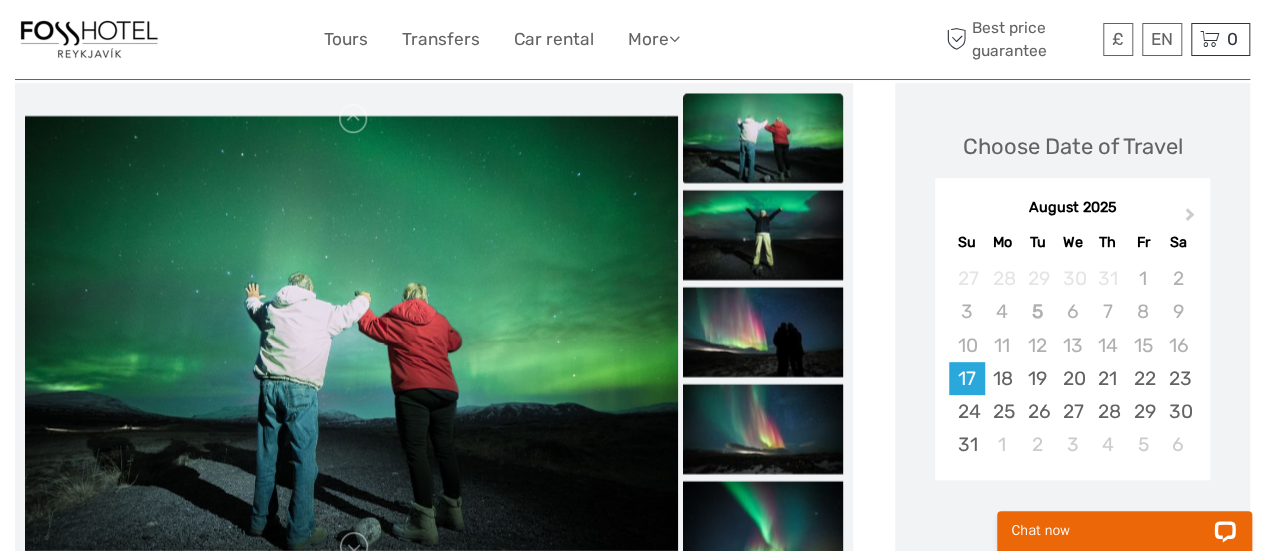 click at bounding box center (763, 332) 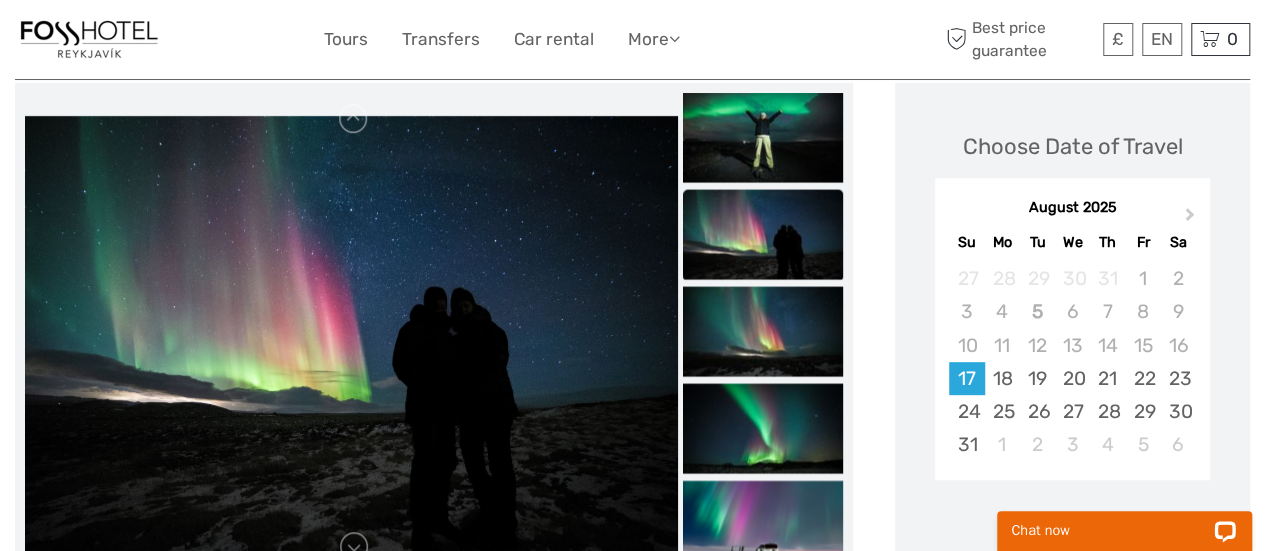 click at bounding box center [763, 332] 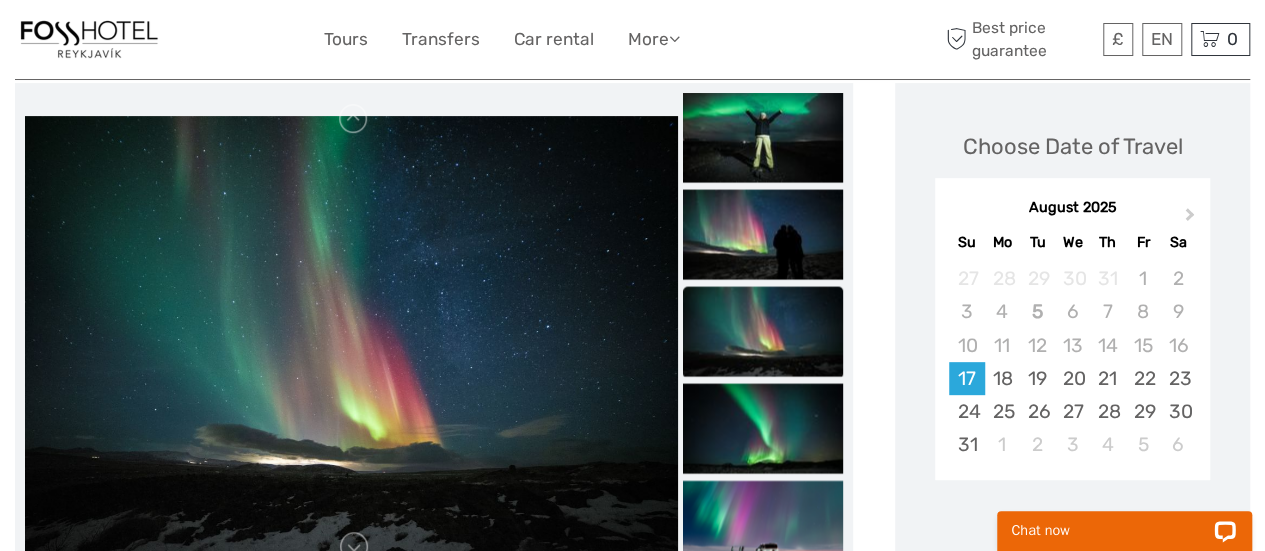 click at bounding box center (763, -683) 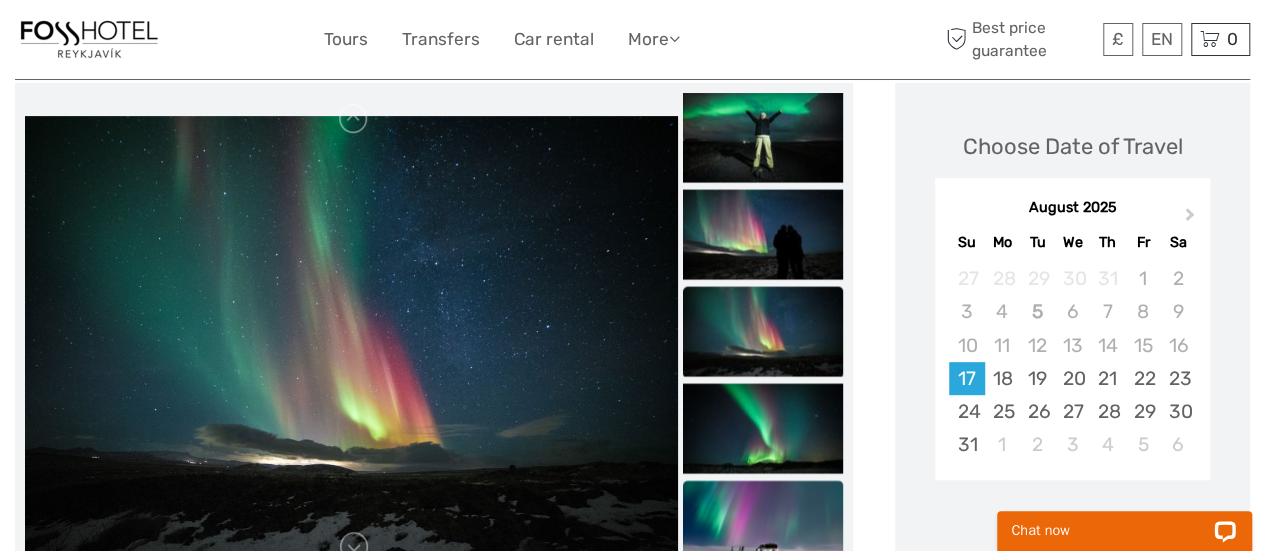 click at bounding box center (763, 526) 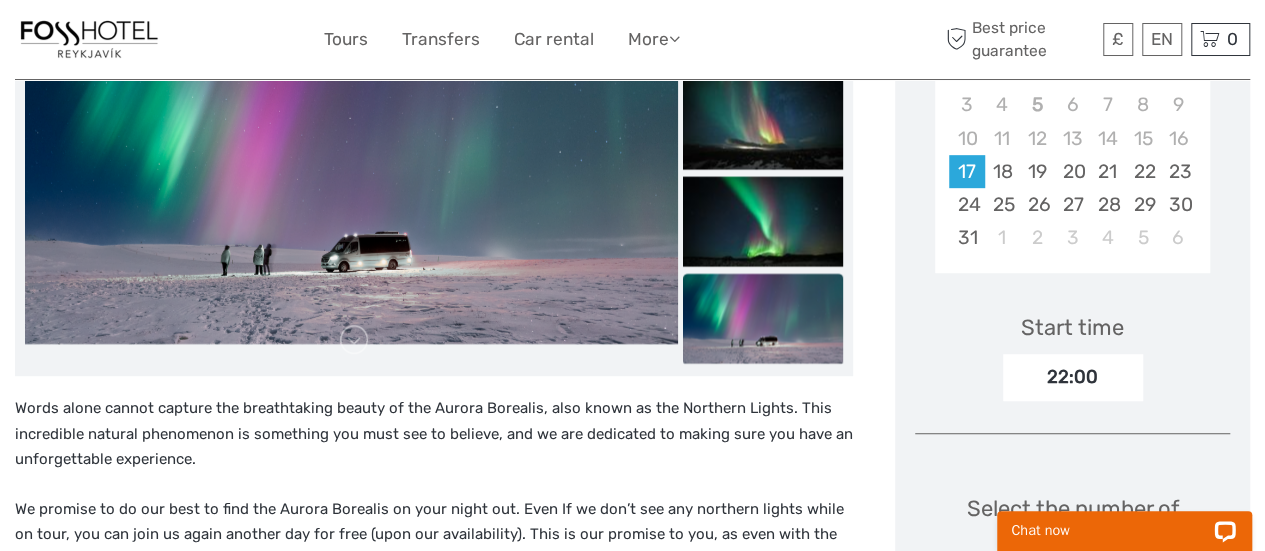 scroll, scrollTop: 0, scrollLeft: 0, axis: both 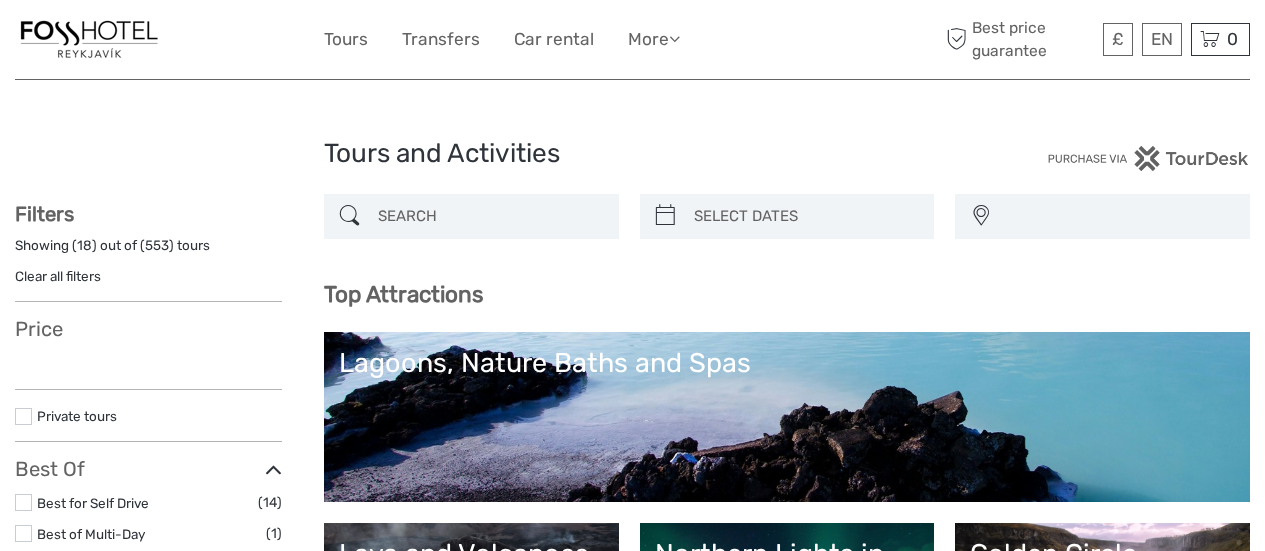 select 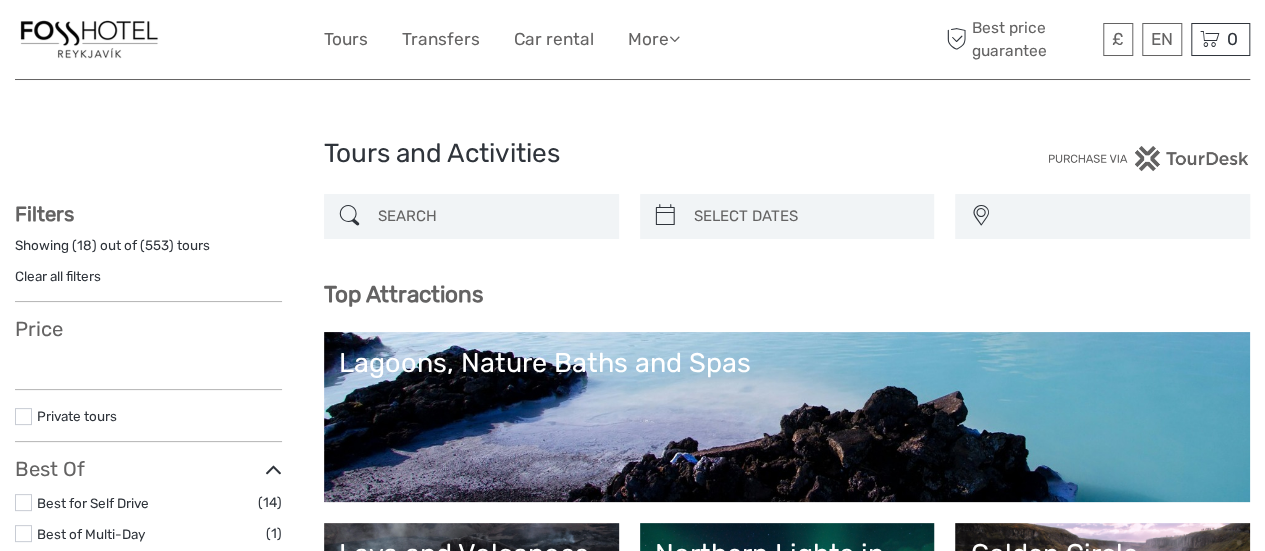select 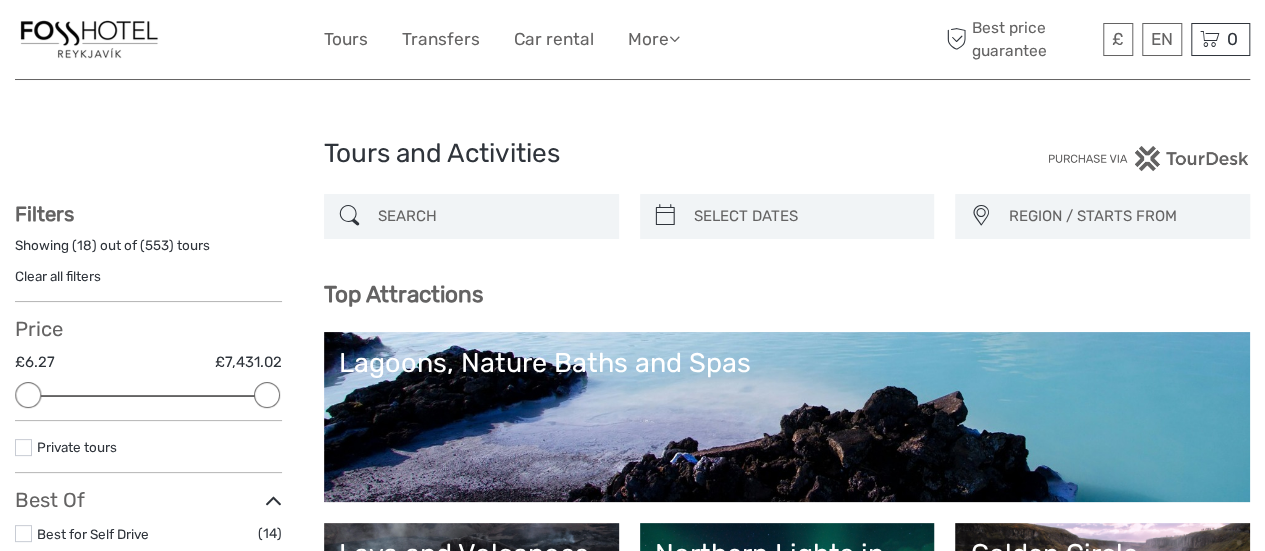scroll, scrollTop: 0, scrollLeft: 0, axis: both 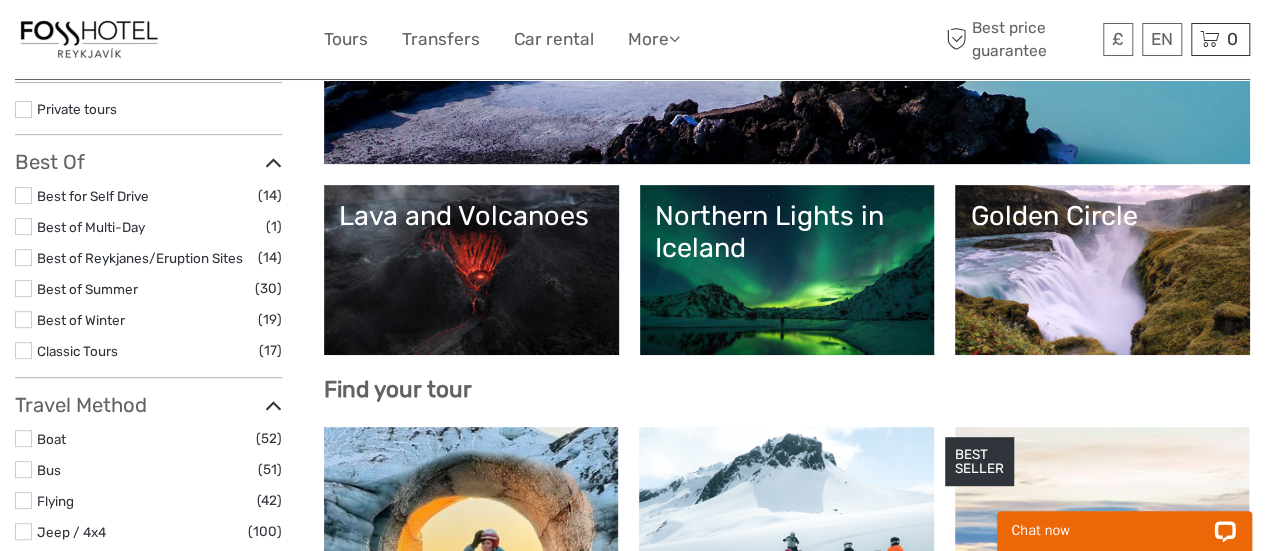 click on "Golden Circle" at bounding box center (1102, 216) 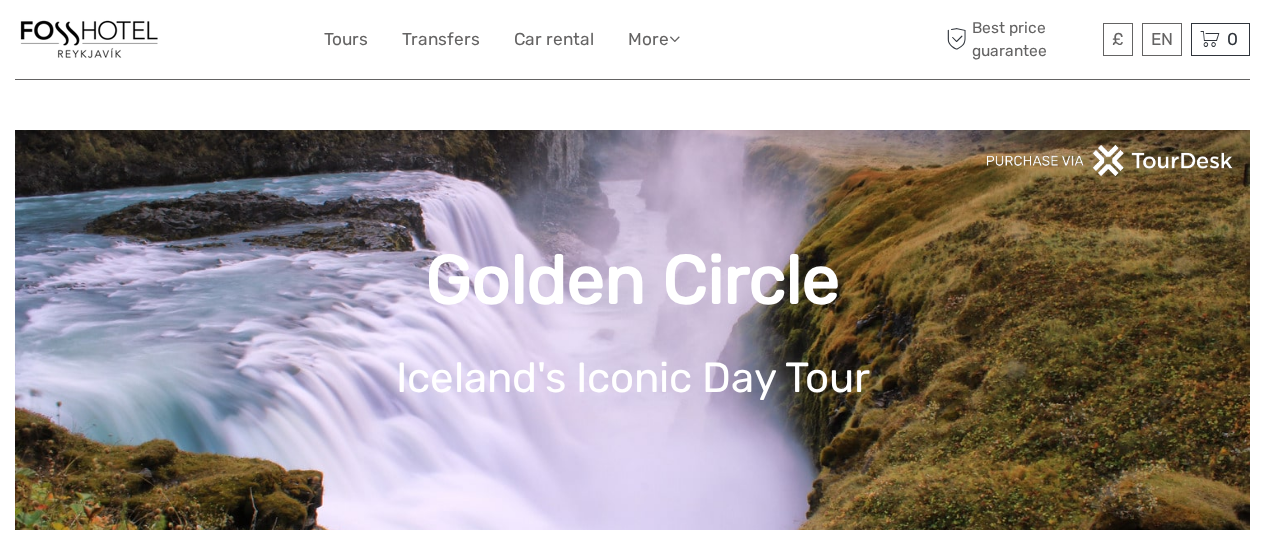 scroll, scrollTop: 0, scrollLeft: 0, axis: both 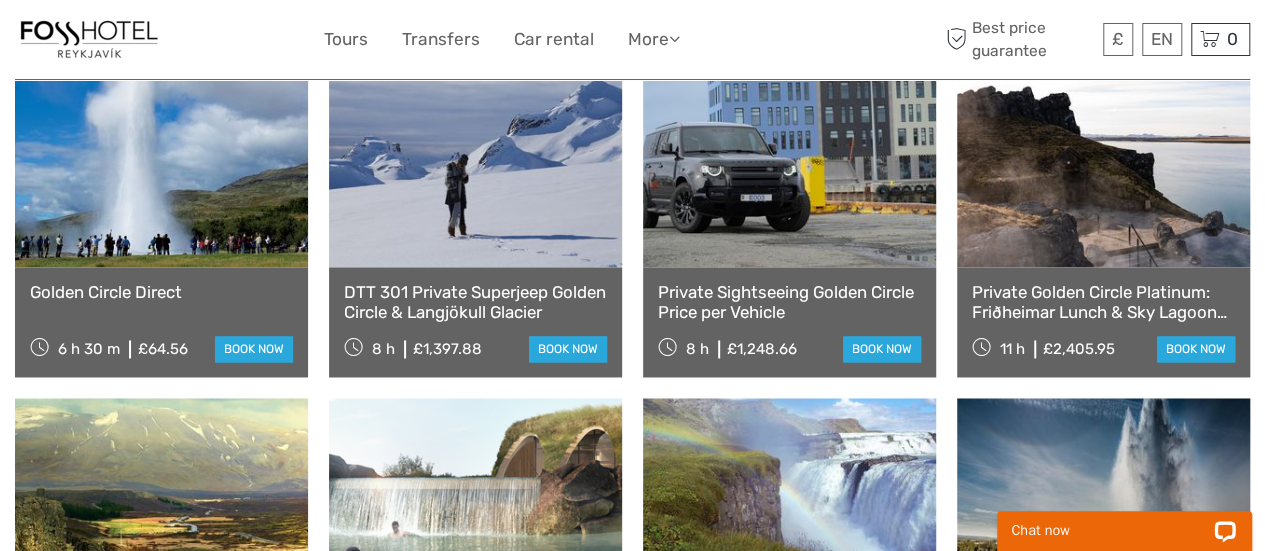 click at bounding box center [161, 157] 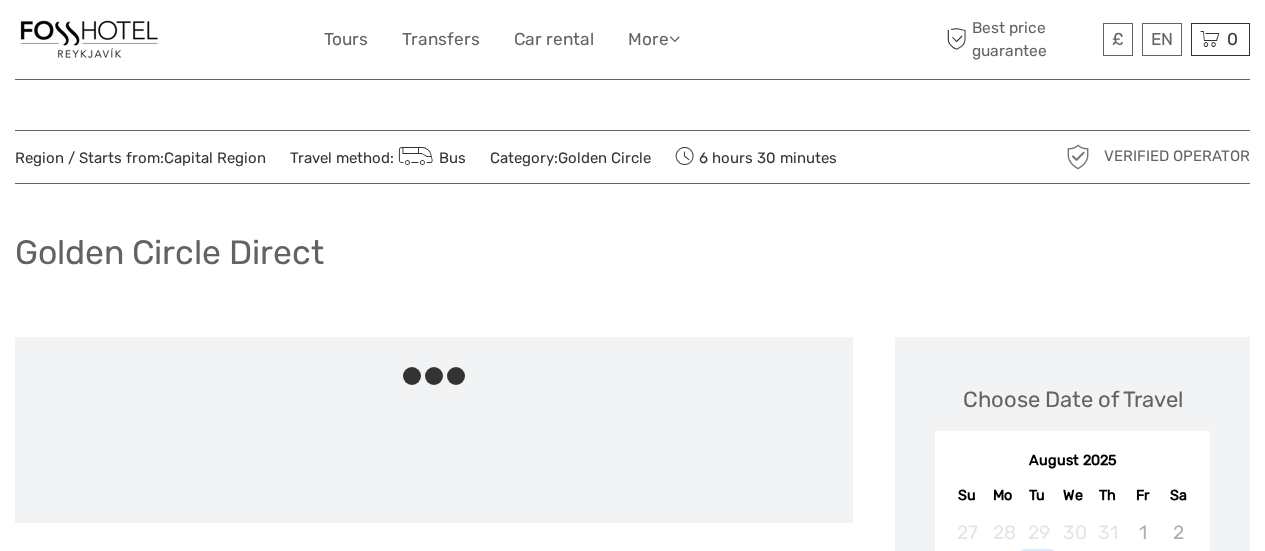 scroll, scrollTop: 0, scrollLeft: 0, axis: both 